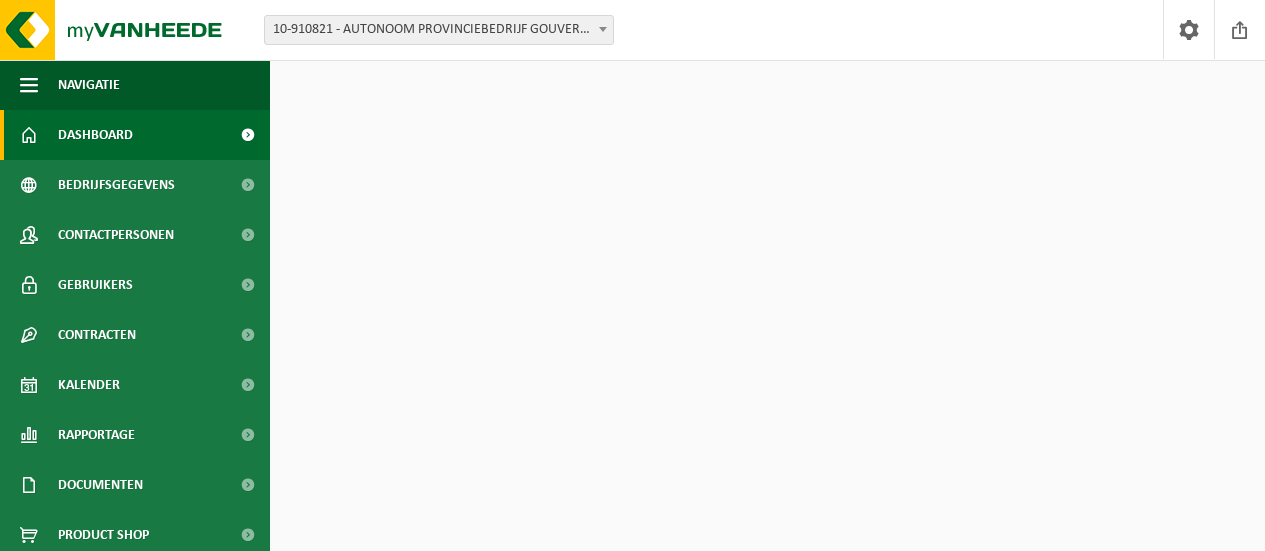 scroll, scrollTop: 0, scrollLeft: 0, axis: both 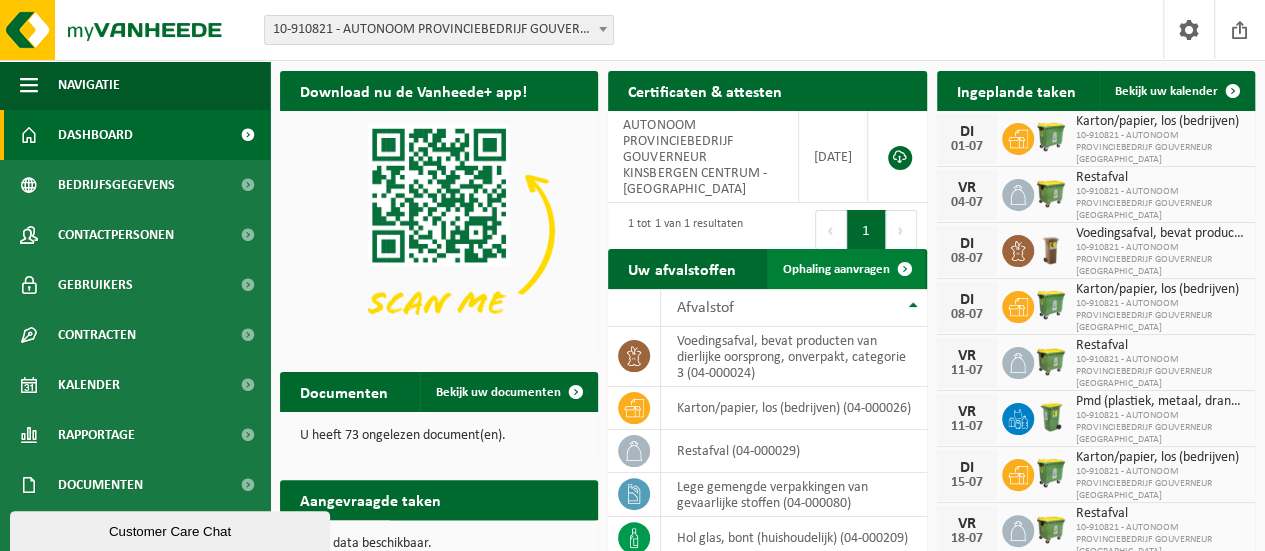 click on "Ophaling aanvragen" at bounding box center (836, 269) 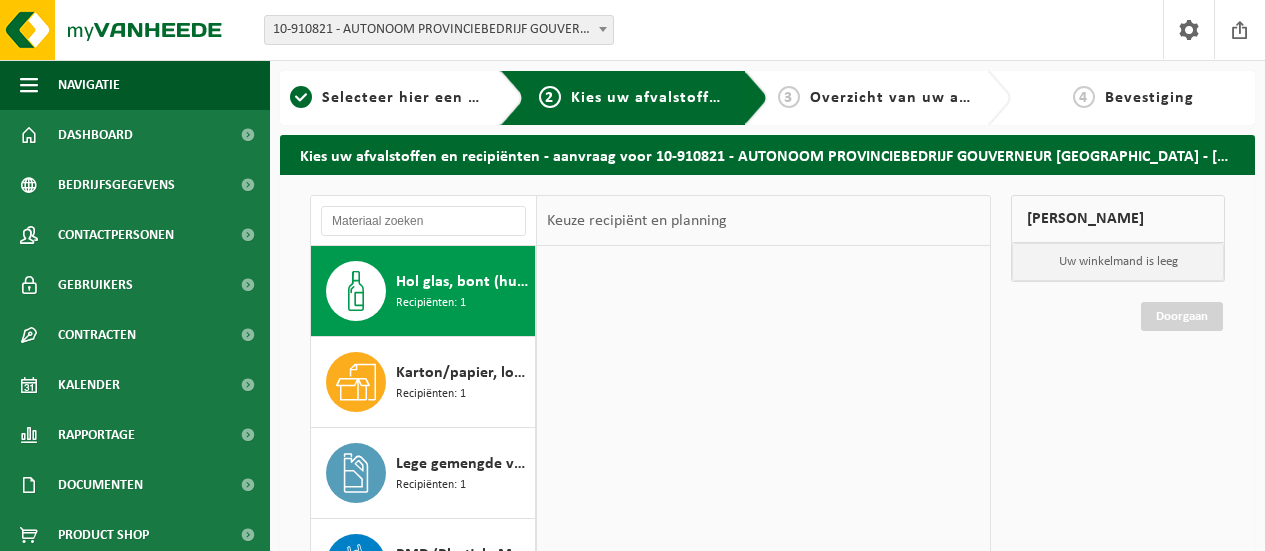 scroll, scrollTop: 0, scrollLeft: 0, axis: both 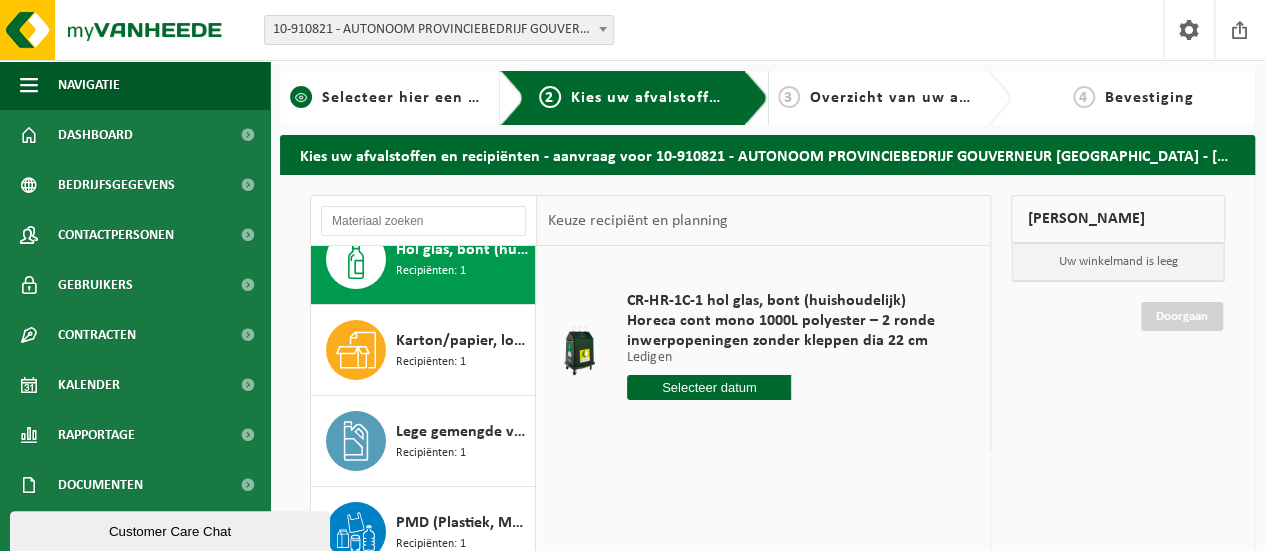 click on "1 Selecteer hier een vestiging" at bounding box center [402, 98] 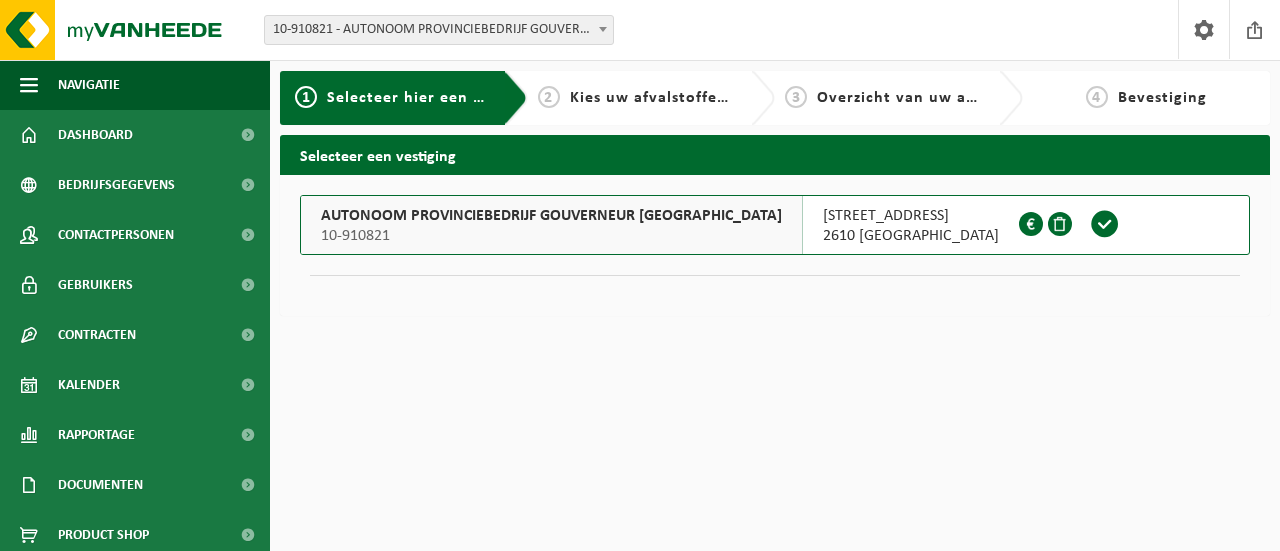 scroll, scrollTop: 0, scrollLeft: 0, axis: both 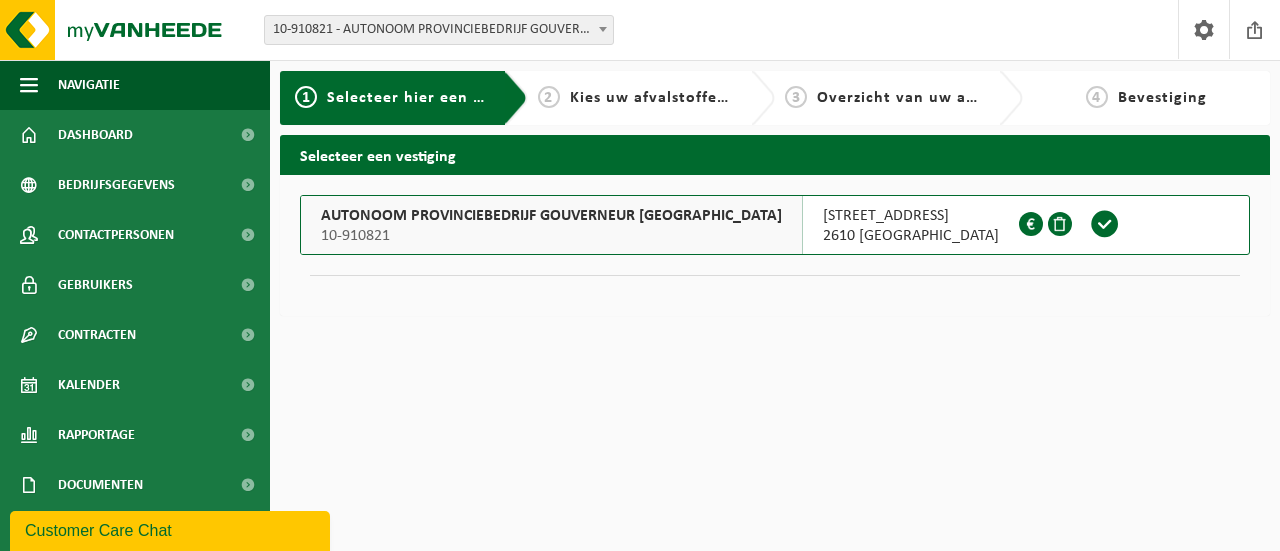 click on "Selecteer hier een vestiging" at bounding box center [435, 98] 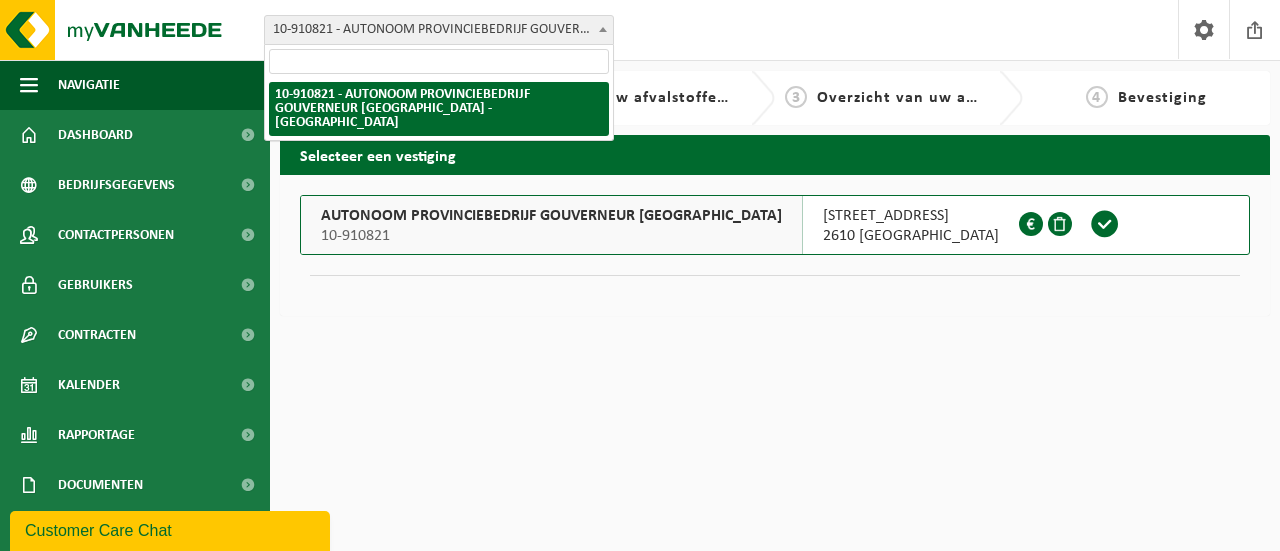 click on "10-910821 - AUTONOOM PROVINCIEBEDRIJF GOUVERNEUR [GEOGRAPHIC_DATA] - [GEOGRAPHIC_DATA]" at bounding box center [439, 30] 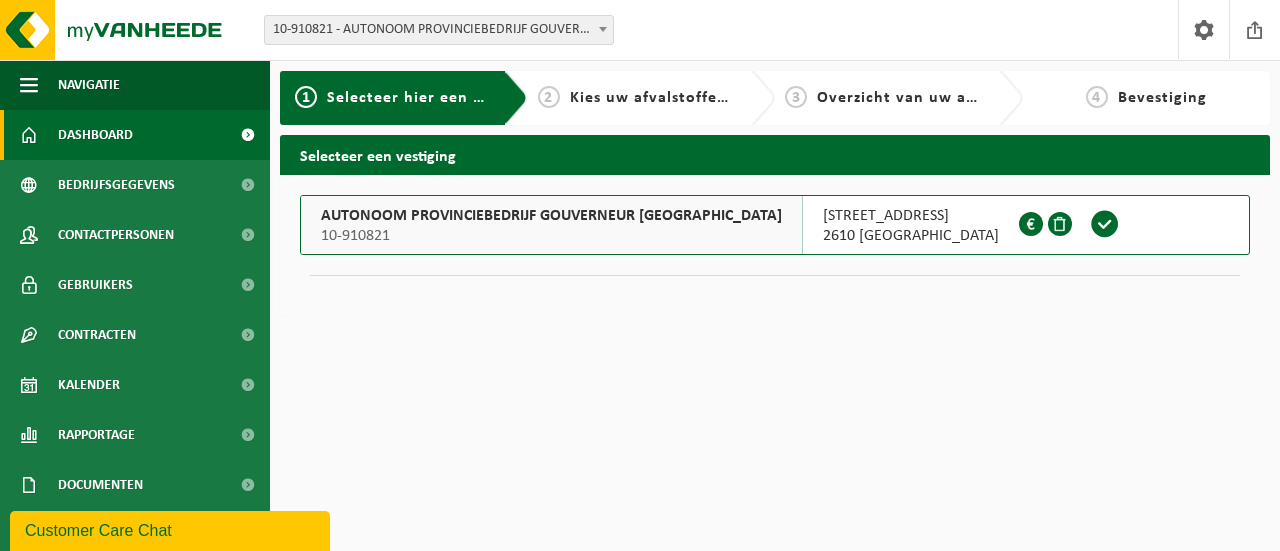 click on "Dashboard" at bounding box center [95, 135] 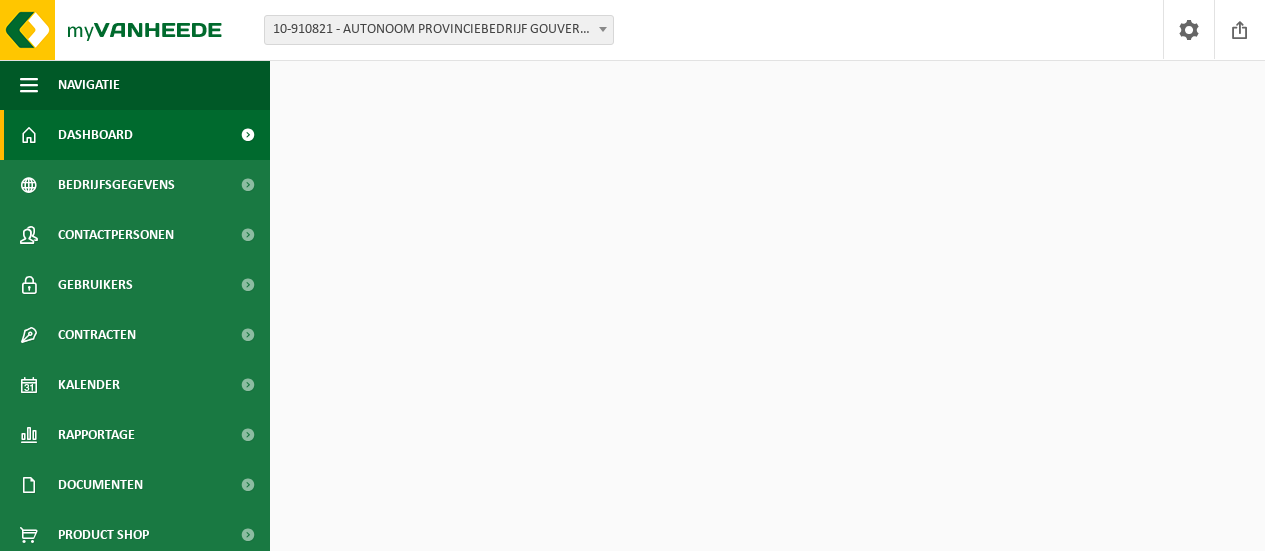 scroll, scrollTop: 0, scrollLeft: 0, axis: both 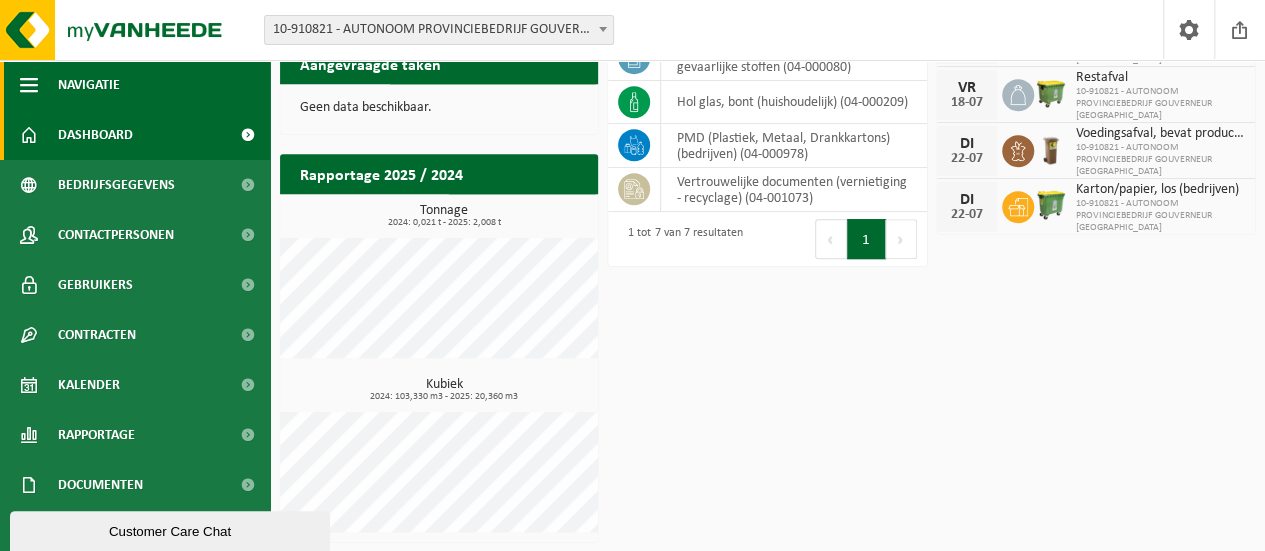click on "Navigatie" at bounding box center [135, 85] 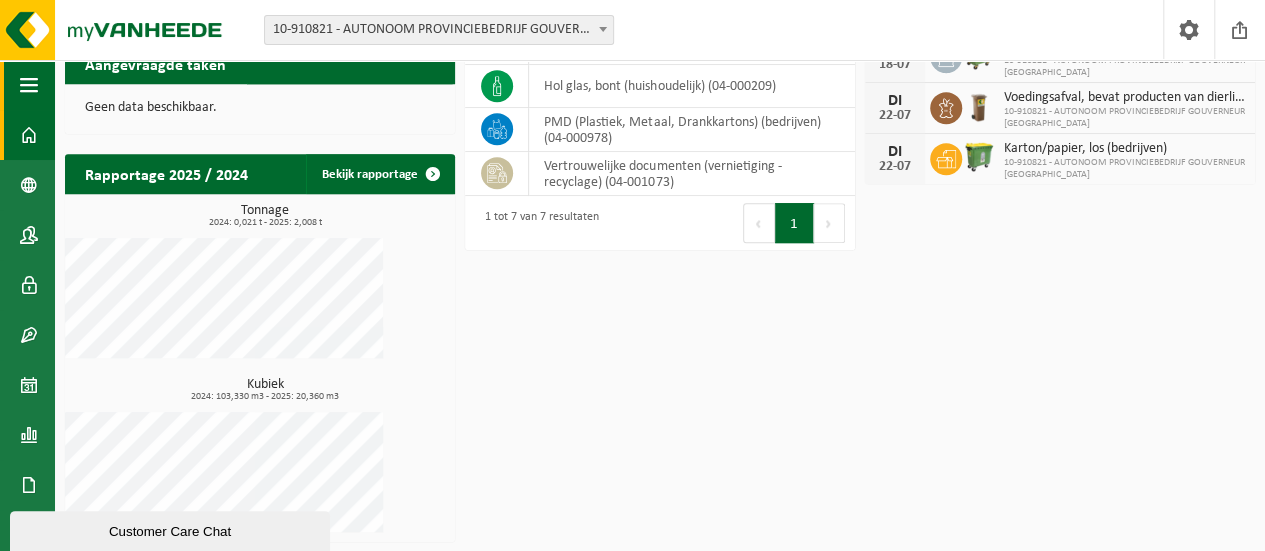 click on "Navigatie                       Afmelden                 Dashboard               Bedrijfsgegevens               Contactpersonen               Gebruikers               Contracten               Actieve contracten             Historiek contracten                 Kalender               Rapportage               In grafiekvorm             In lijstvorm                 Documenten               Facturen             Documenten                 Product Shop               Acceptatievoorwaarden                                         Download nu de Vanheede+ app!       Verberg                           Certificaten & attesten       Bekijk uw certificaten             10 25 50 100 10  resultaten weergeven AUTONOOM PROVINCIEBEDRIJF GOUVERNEUR KINSBERGEN CENTRUM - WILRIJK 2025-03-18 1 tot 1 van 1 resultaten Eerste Vorige 1 Volgende Laatste           Ingeplande taken       Bekijk uw kalender                                        DI     01-07                                Karton/papier, los (bedrijven)" at bounding box center [632, 58] 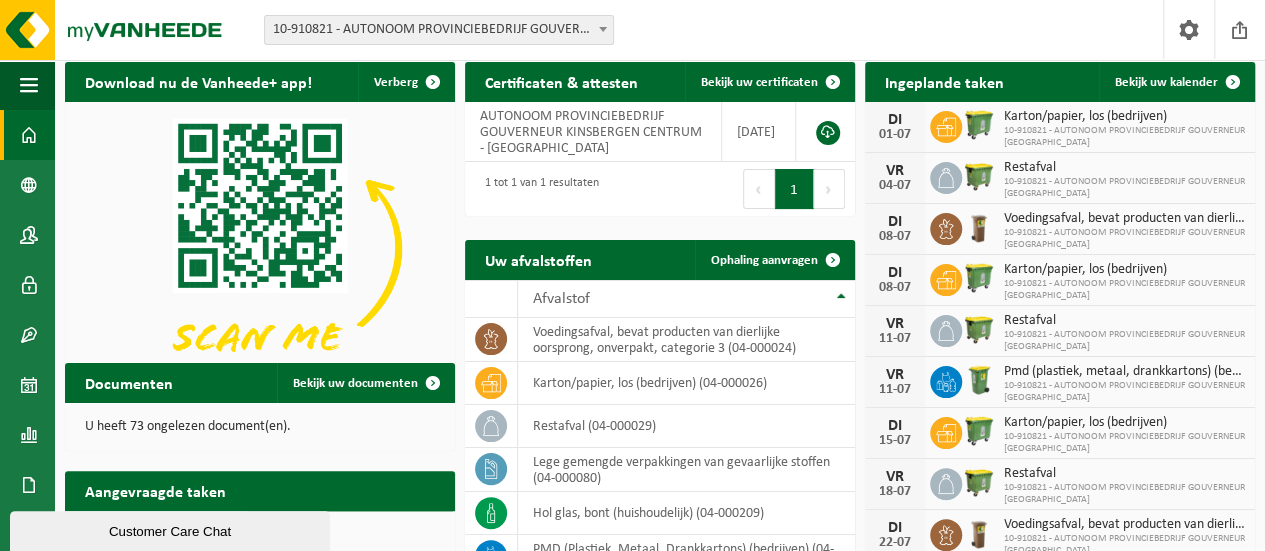scroll, scrollTop: 0, scrollLeft: 0, axis: both 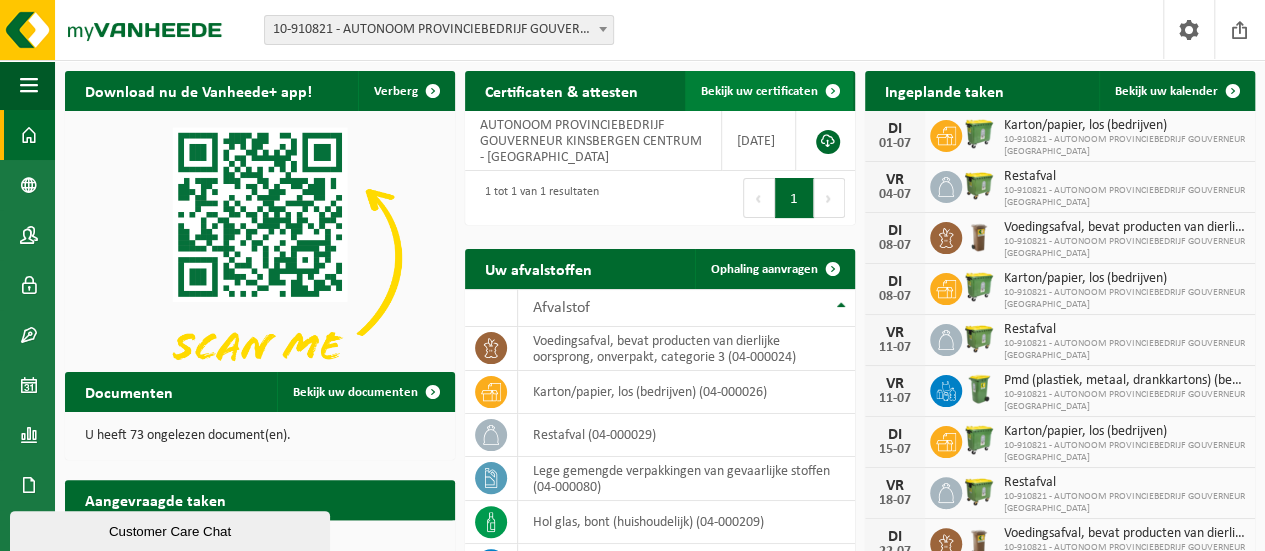 click on "Bekijk uw certificaten" at bounding box center (759, 91) 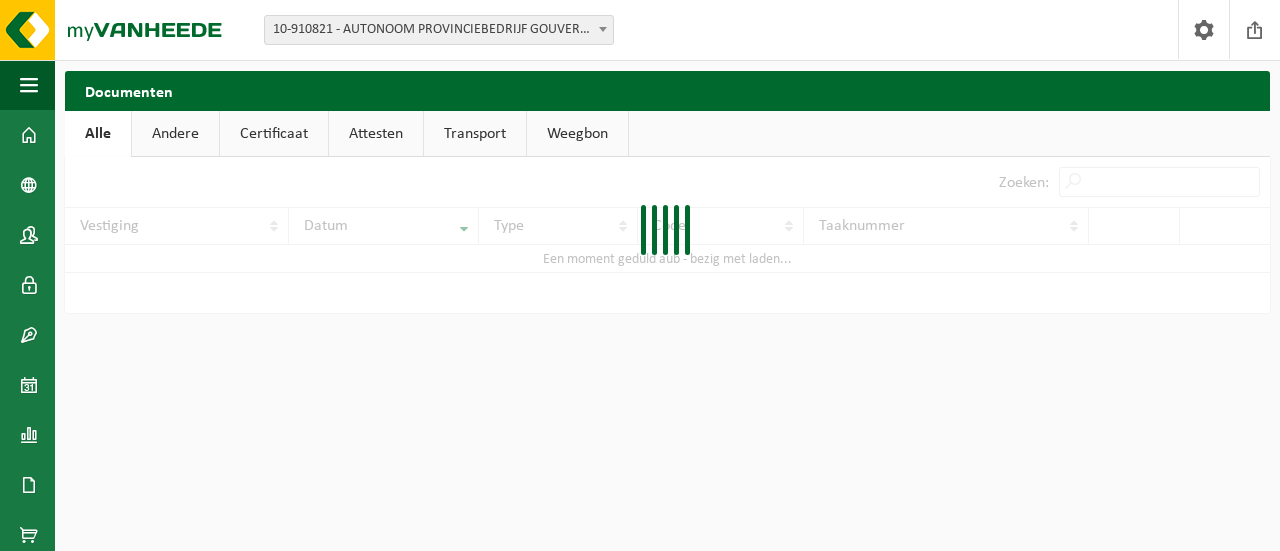 scroll, scrollTop: 0, scrollLeft: 0, axis: both 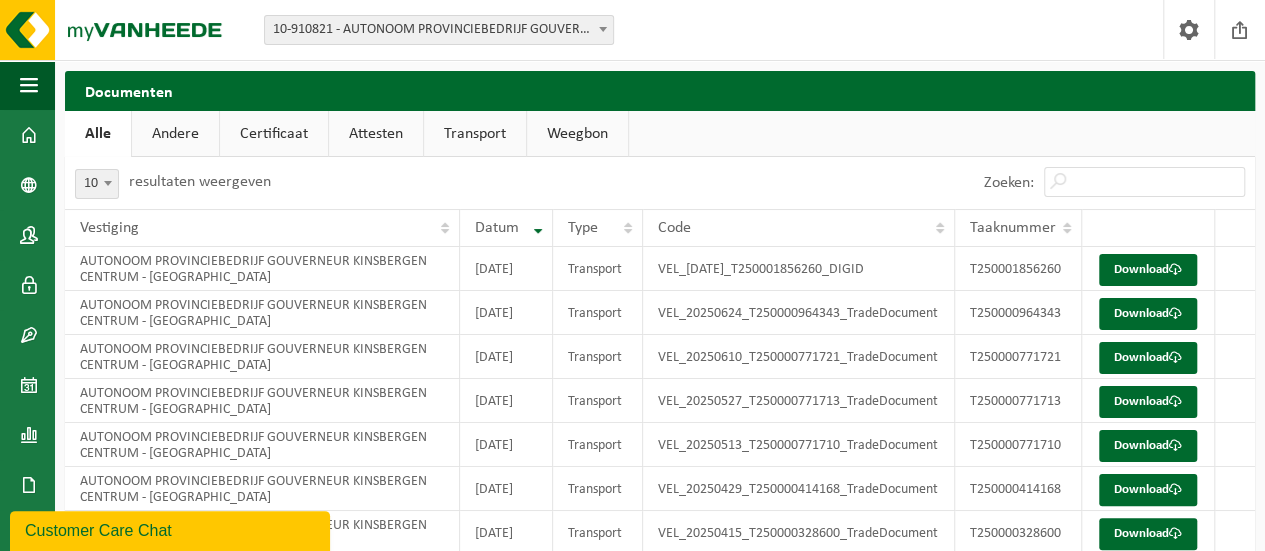 click on "Alle" at bounding box center (98, 134) 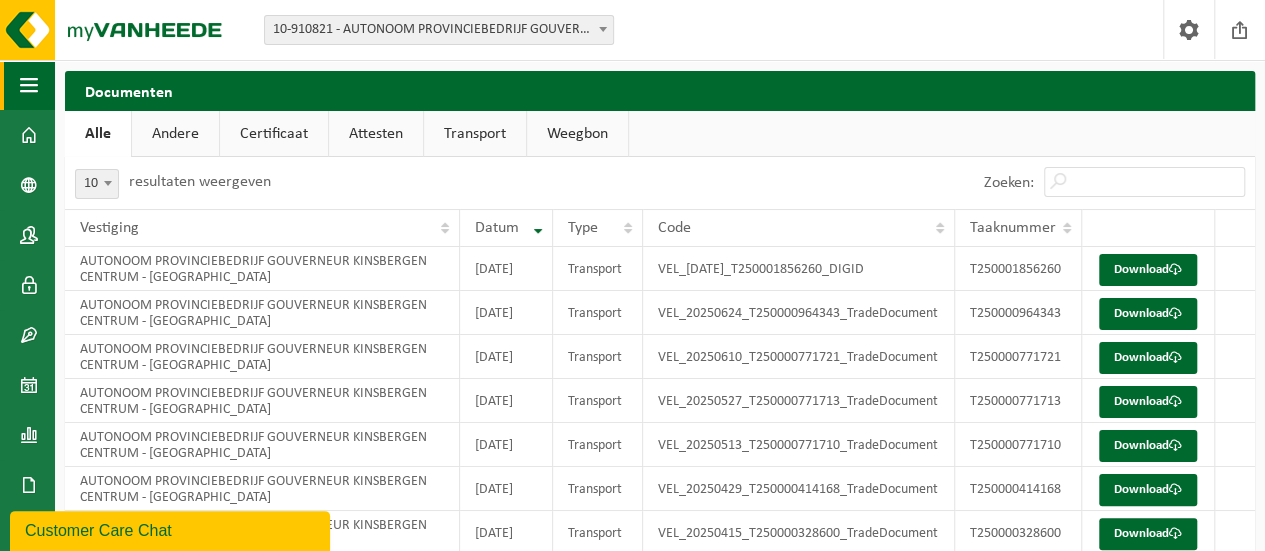 click on "Navigatie" at bounding box center (27, 85) 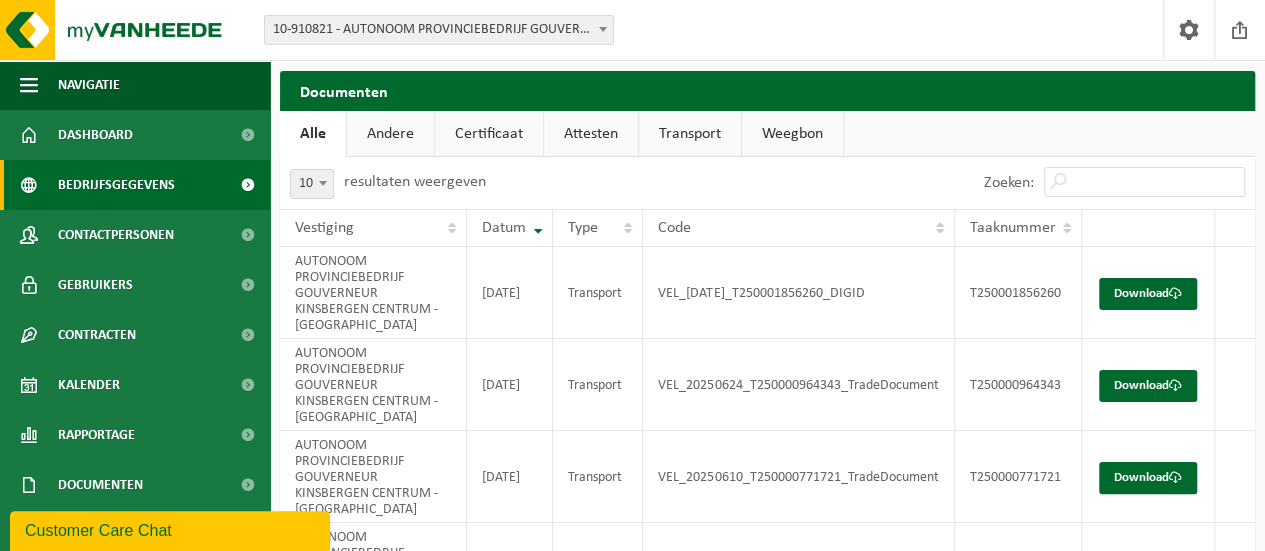 click on "Bedrijfsgegevens" at bounding box center [116, 185] 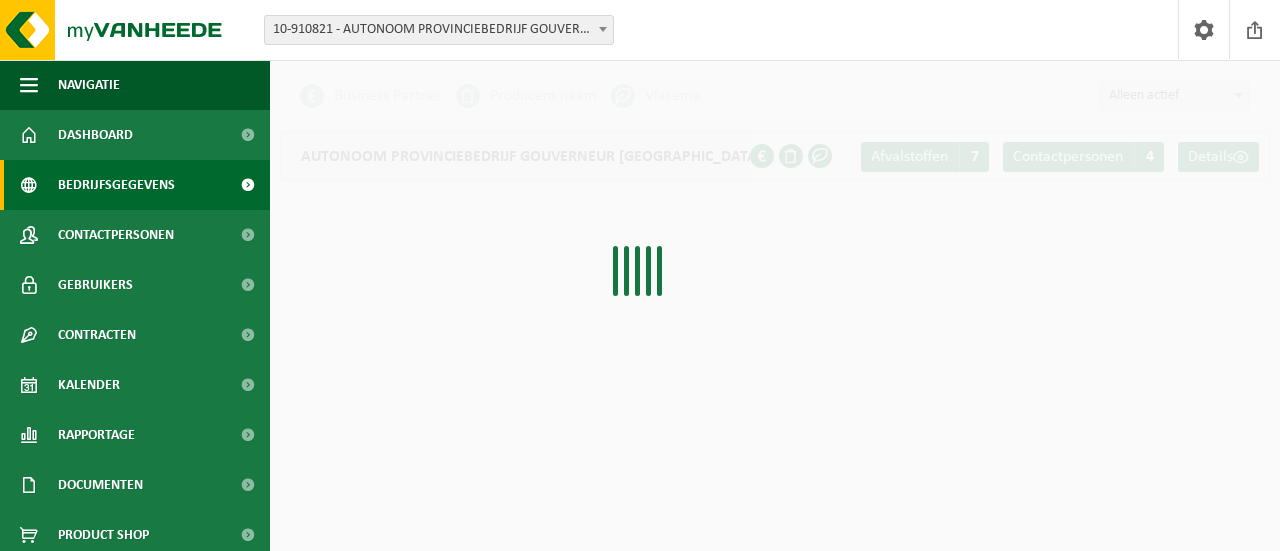 scroll, scrollTop: 0, scrollLeft: 0, axis: both 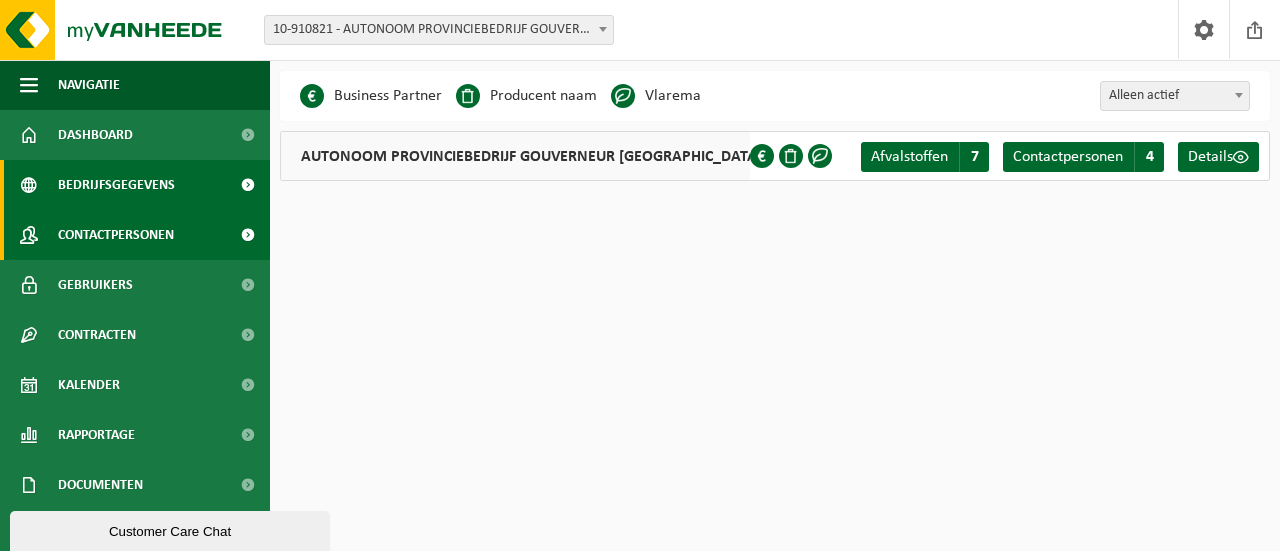 click on "Contactpersonen" at bounding box center (116, 235) 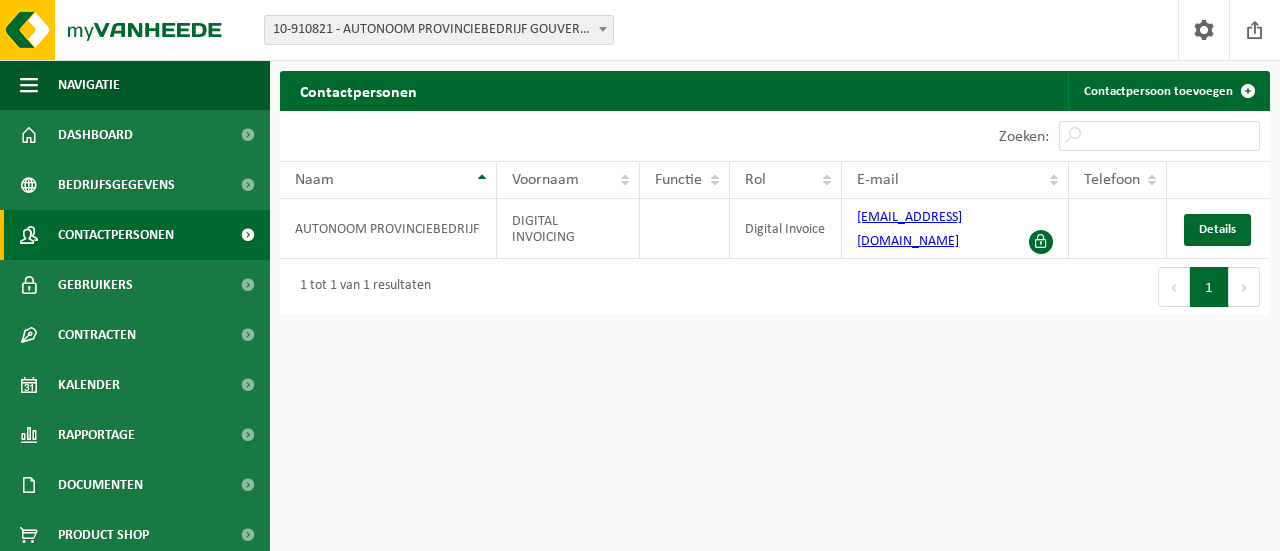 scroll, scrollTop: 0, scrollLeft: 0, axis: both 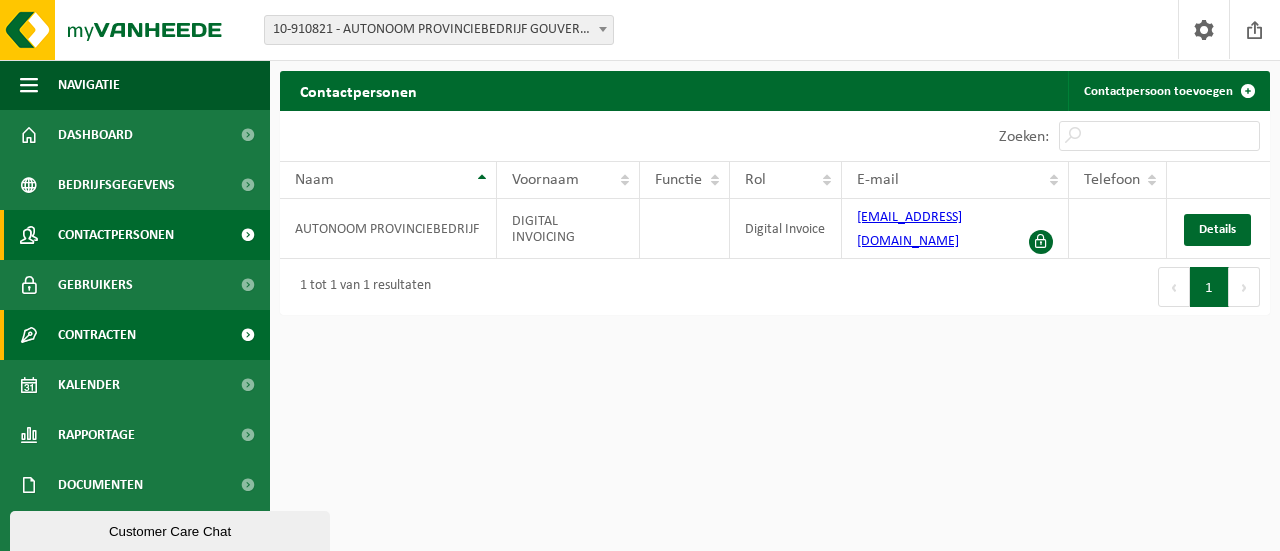 click on "Contracten" at bounding box center [97, 335] 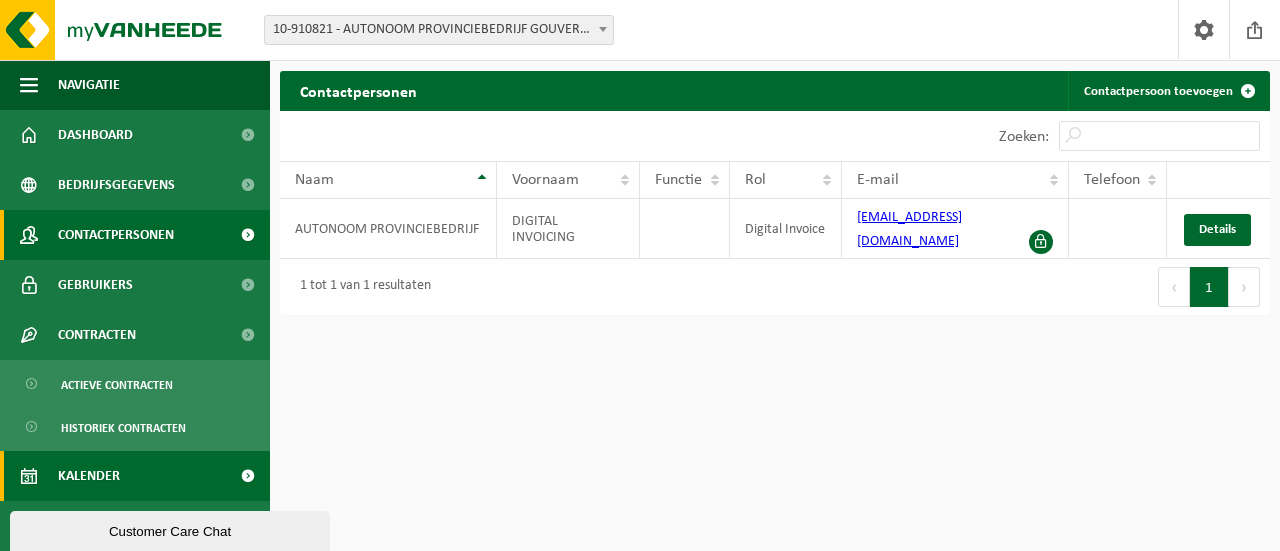 click on "Kalender" at bounding box center (89, 476) 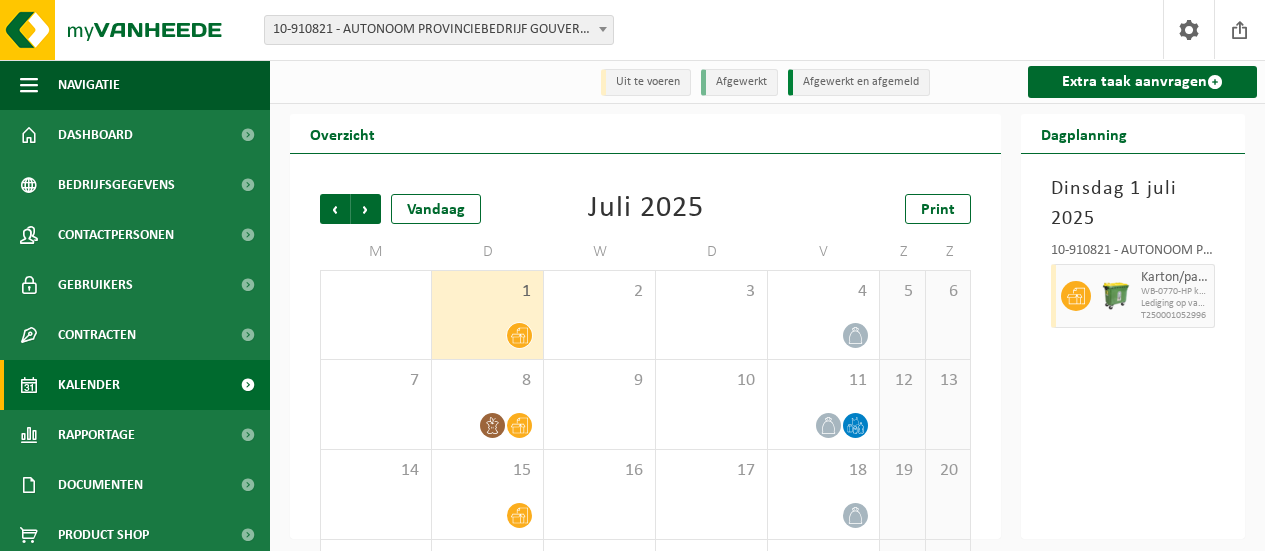 scroll, scrollTop: 0, scrollLeft: 0, axis: both 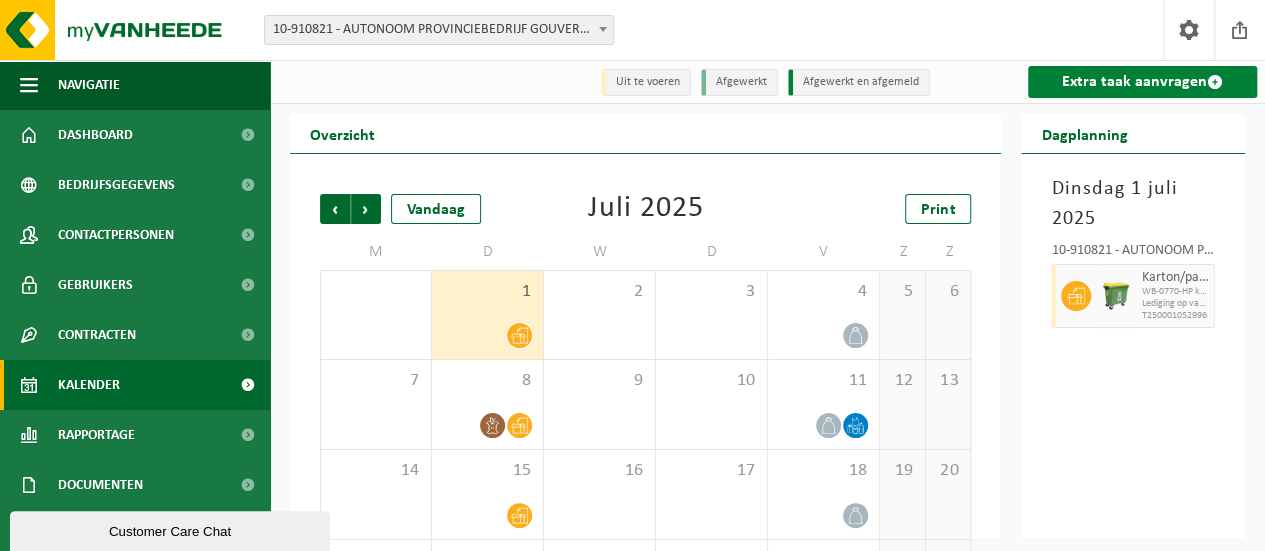 click on "Extra taak aanvragen" at bounding box center [1142, 82] 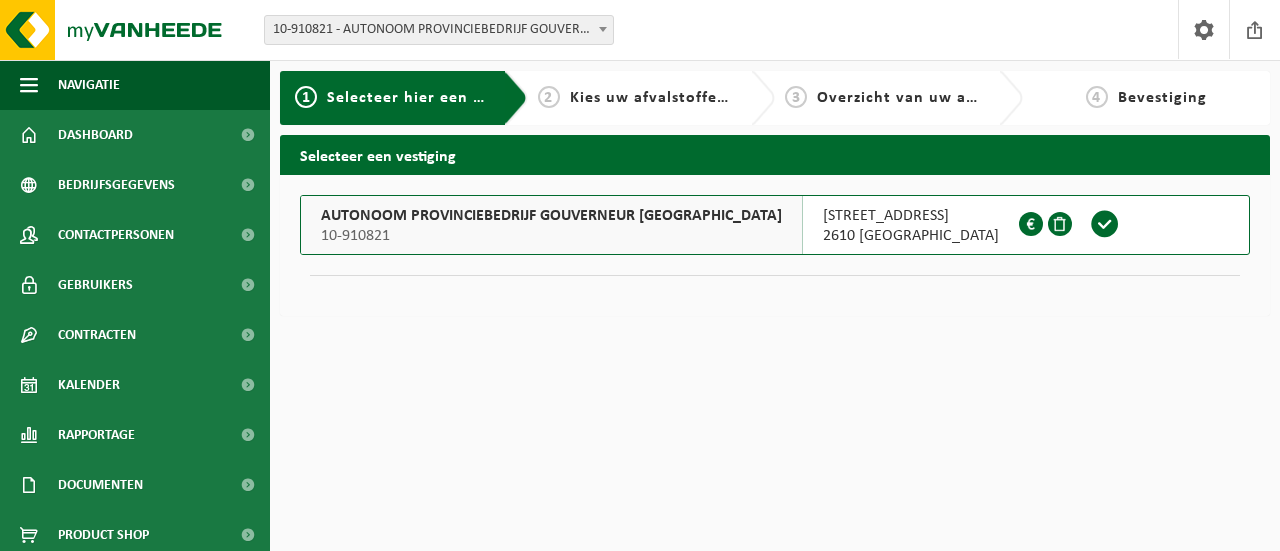 scroll, scrollTop: 0, scrollLeft: 0, axis: both 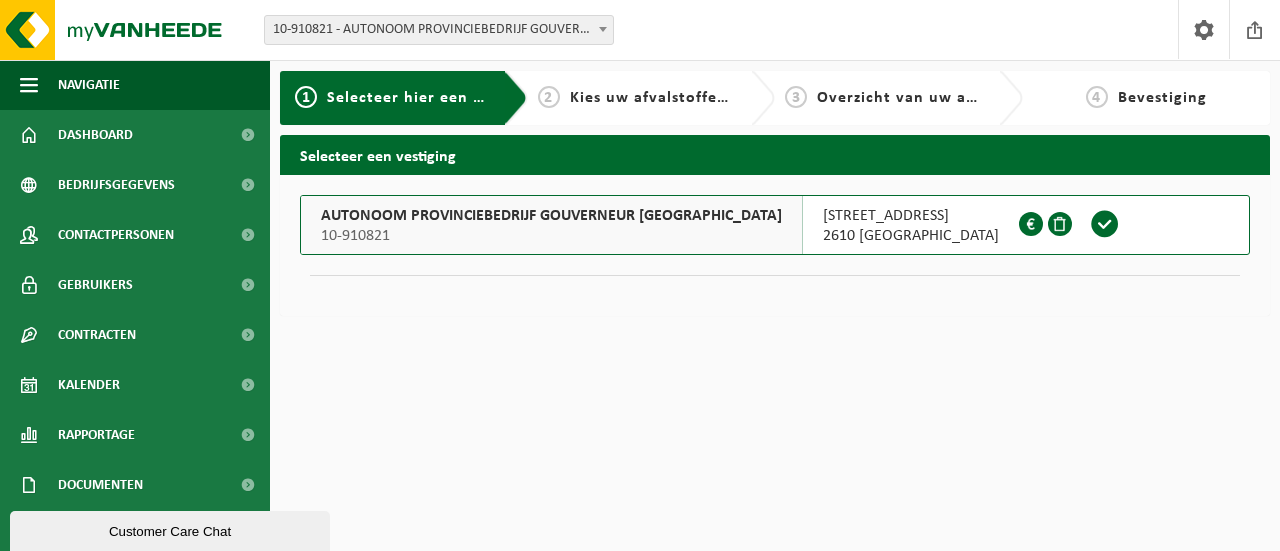 click on "2 Kies uw afvalstoffen en recipiënten" at bounding box center (652, 98) 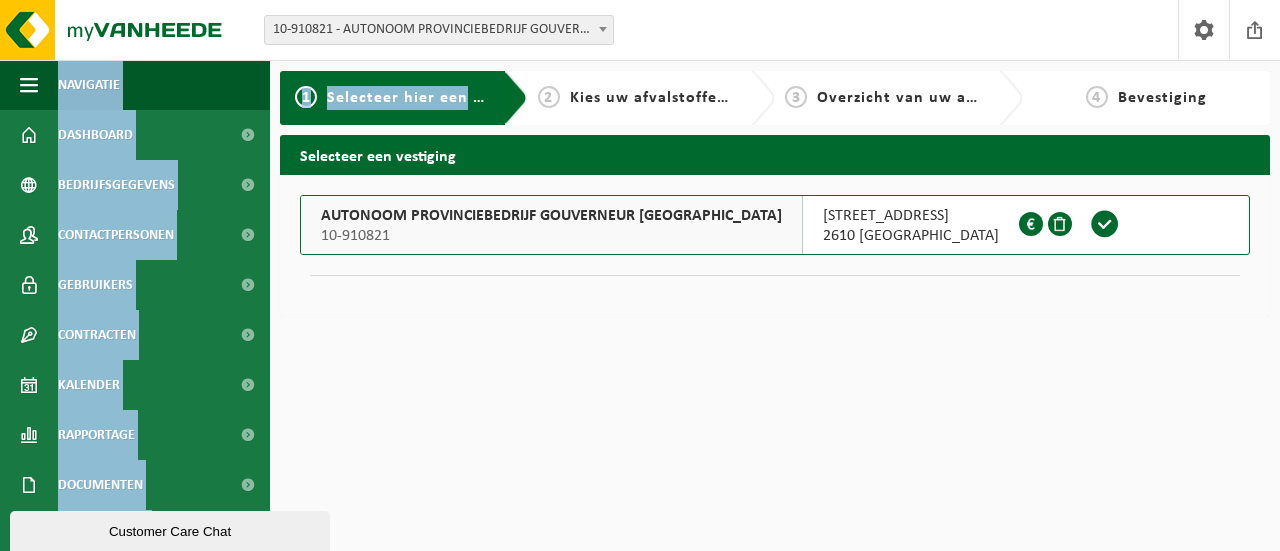 drag, startPoint x: 464, startPoint y: 89, endPoint x: 601, endPoint y: 27, distance: 150.37619 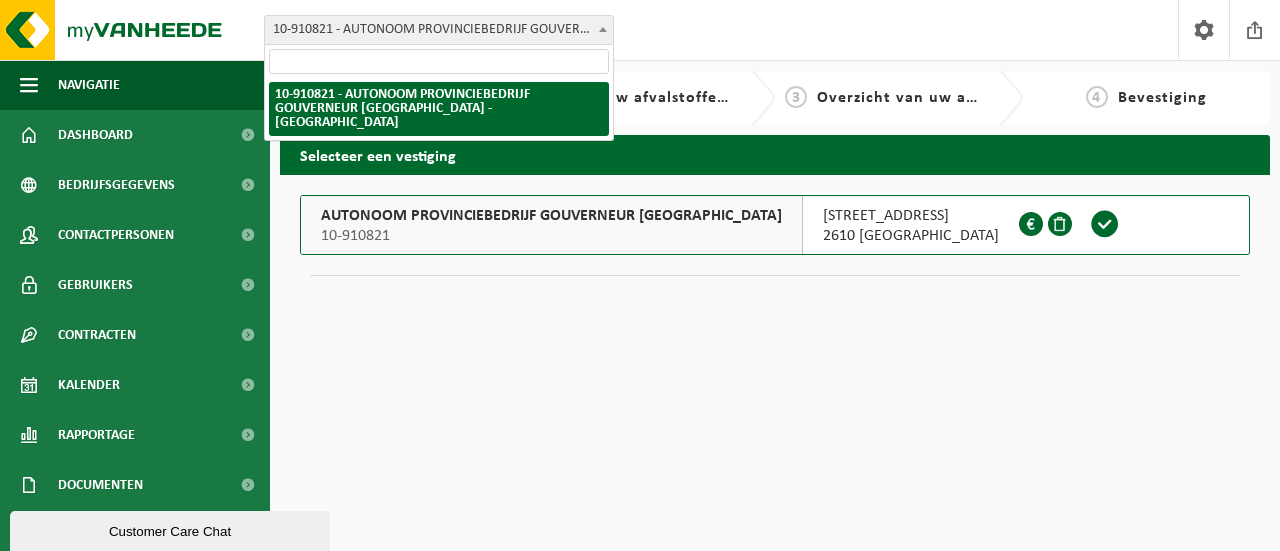 click at bounding box center (603, 29) 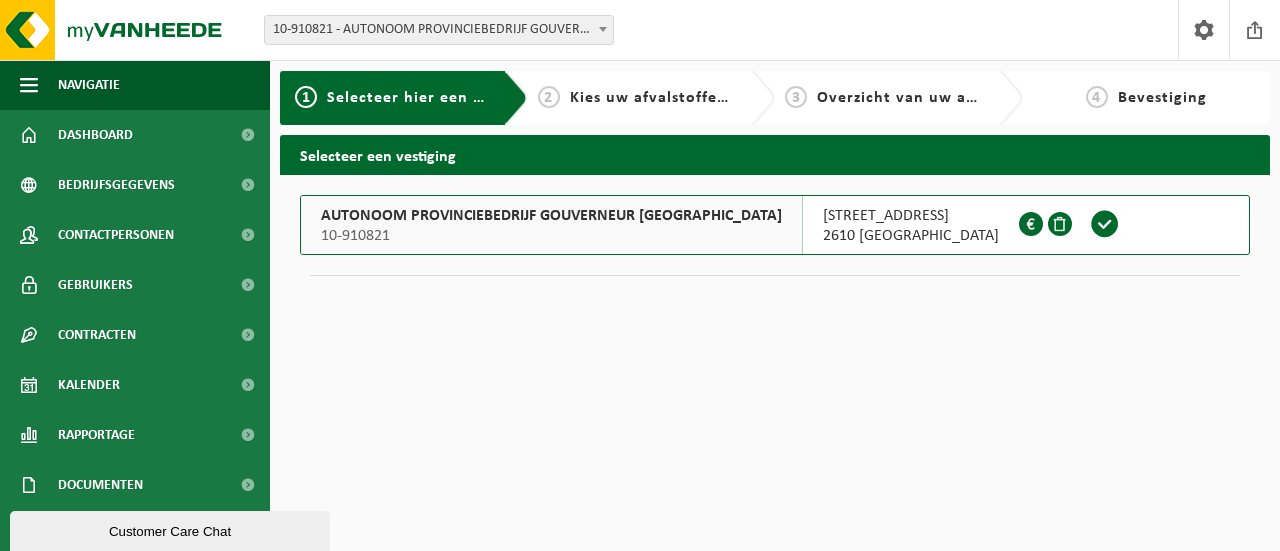 click at bounding box center (603, 29) 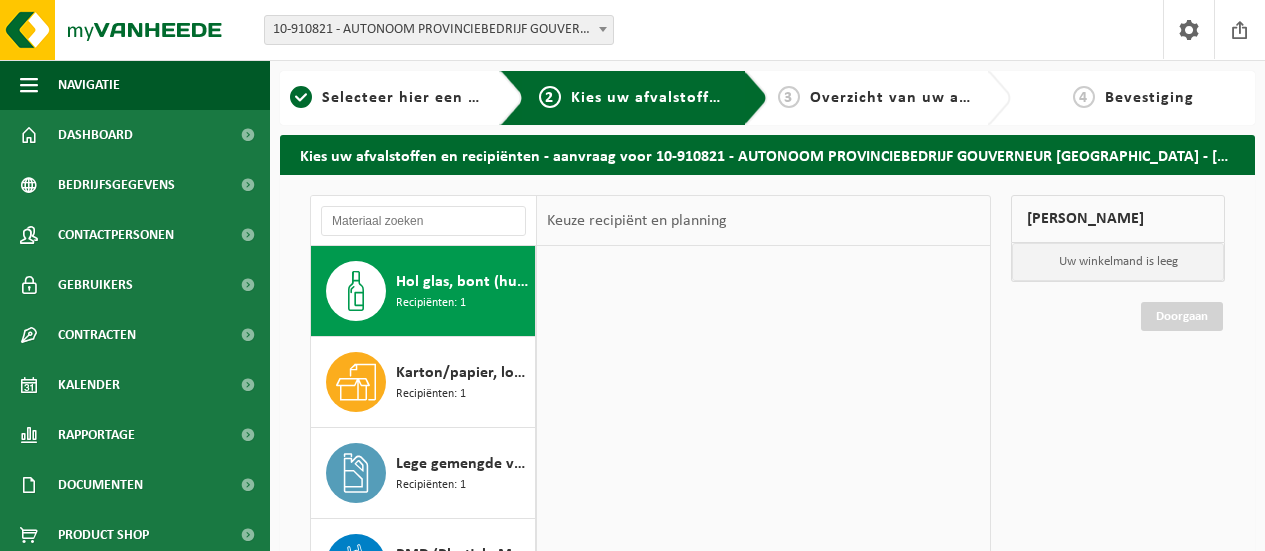 scroll, scrollTop: 0, scrollLeft: 0, axis: both 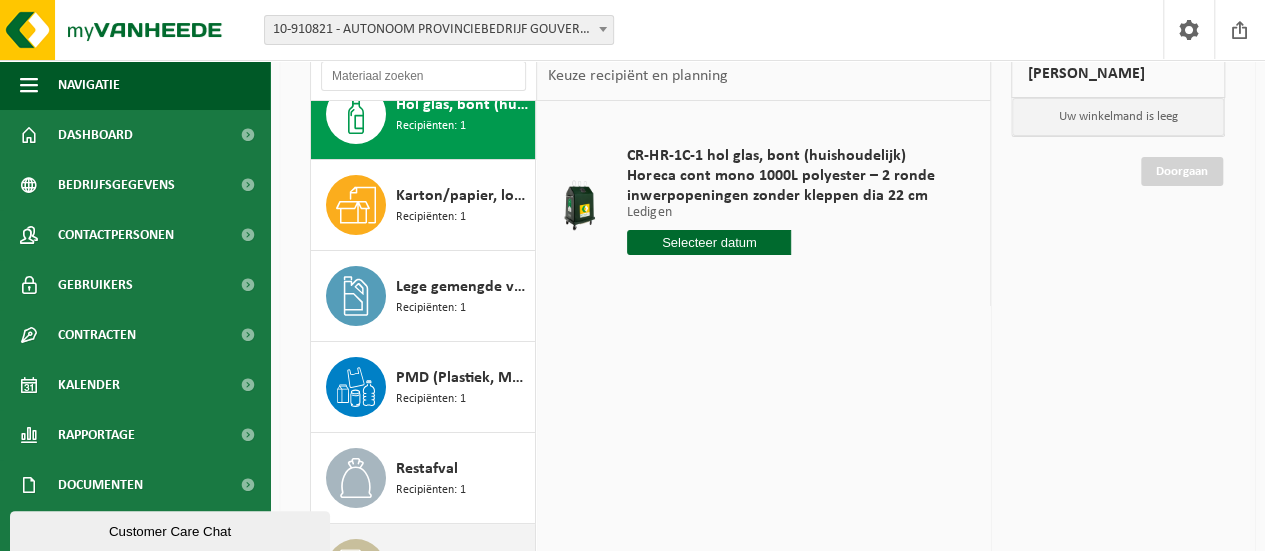 click on "Vertrouwelijke documenten (vernietiging - recyclage)" at bounding box center [463, 560] 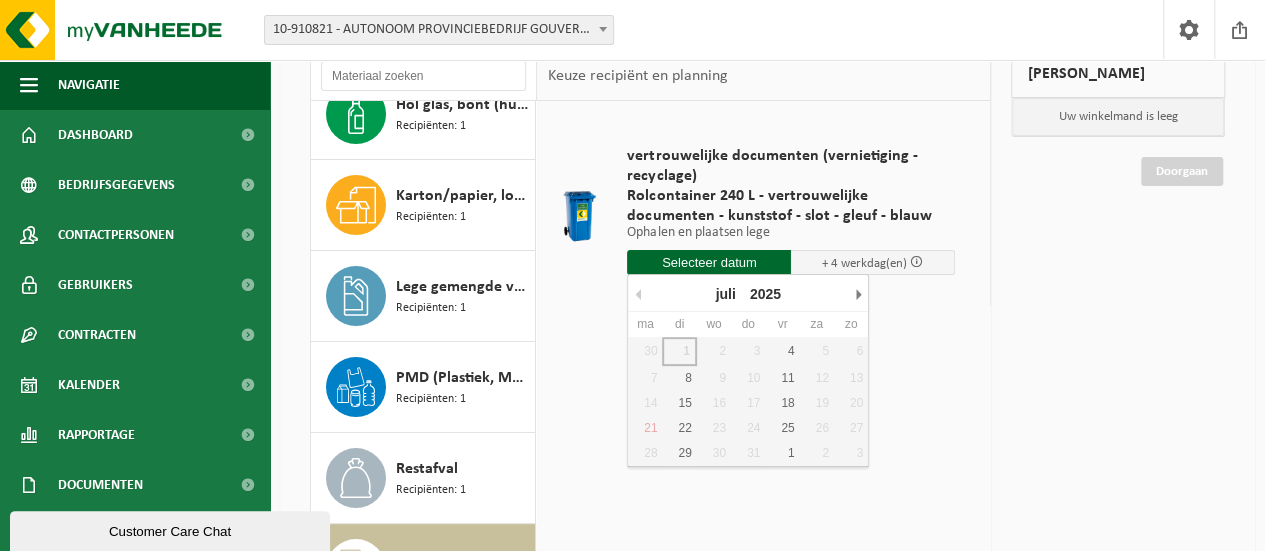 click at bounding box center [709, 262] 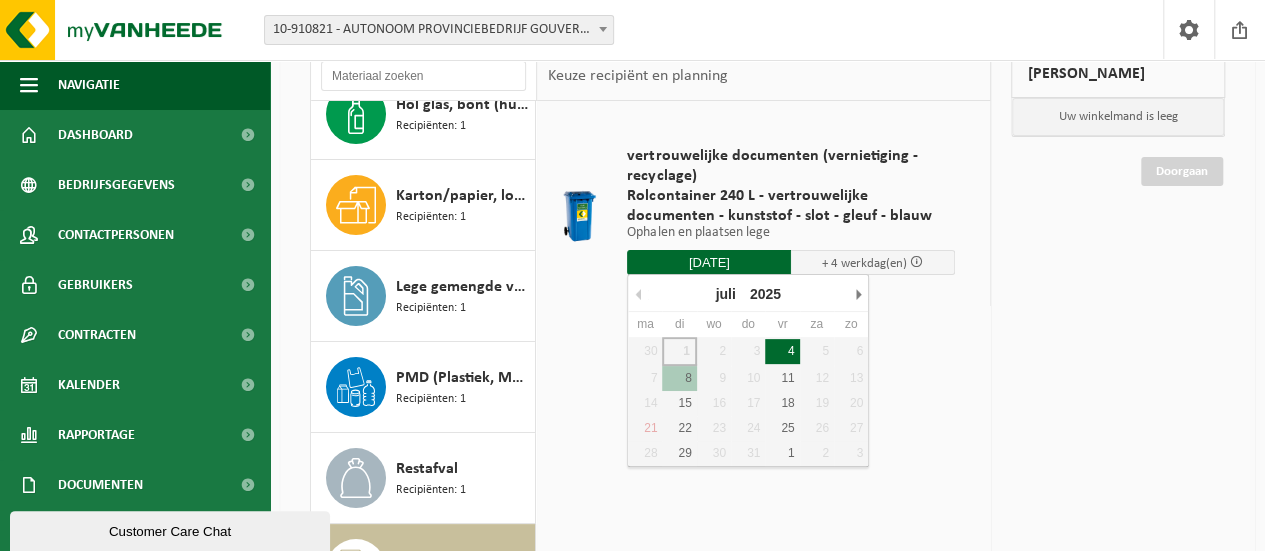 type on "Van 2025-07-04" 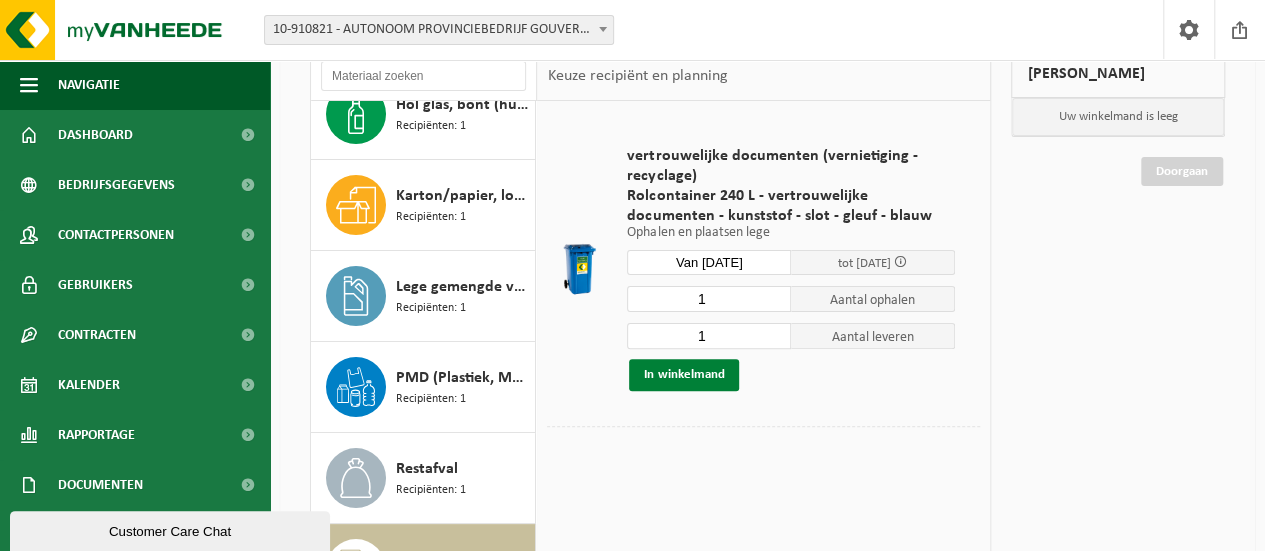 click on "In winkelmand" at bounding box center [684, 375] 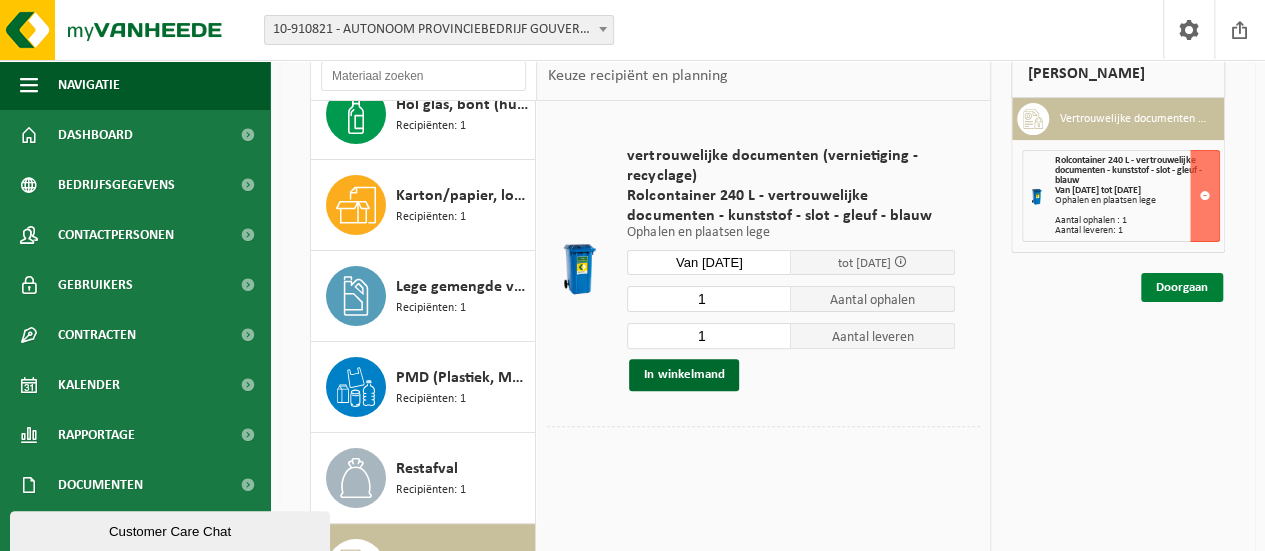 click on "Doorgaan" at bounding box center (1182, 287) 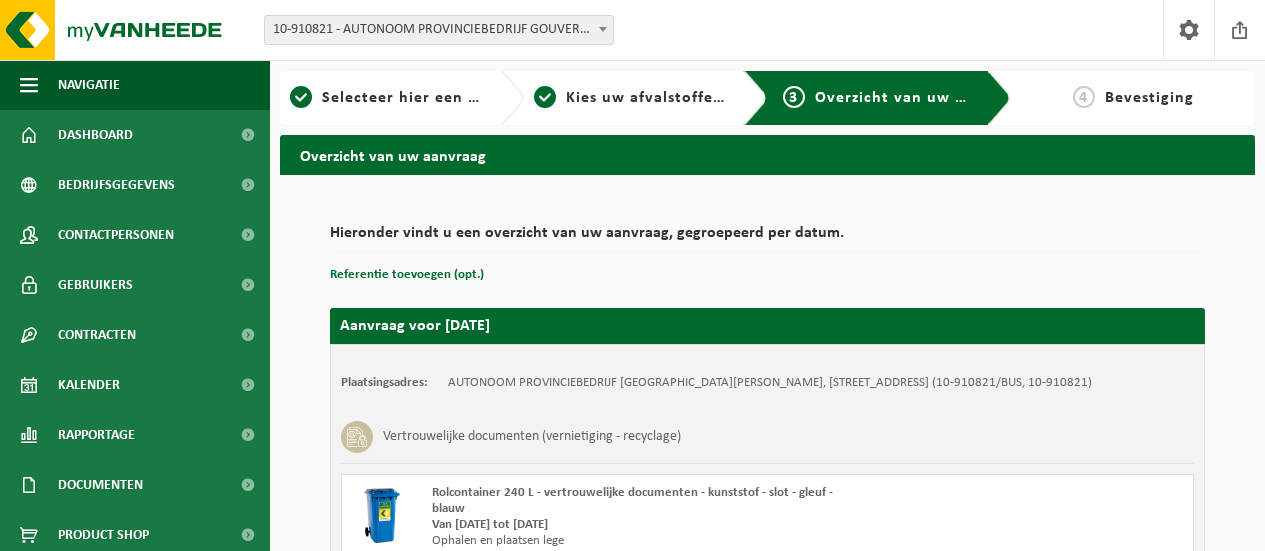 scroll, scrollTop: 0, scrollLeft: 0, axis: both 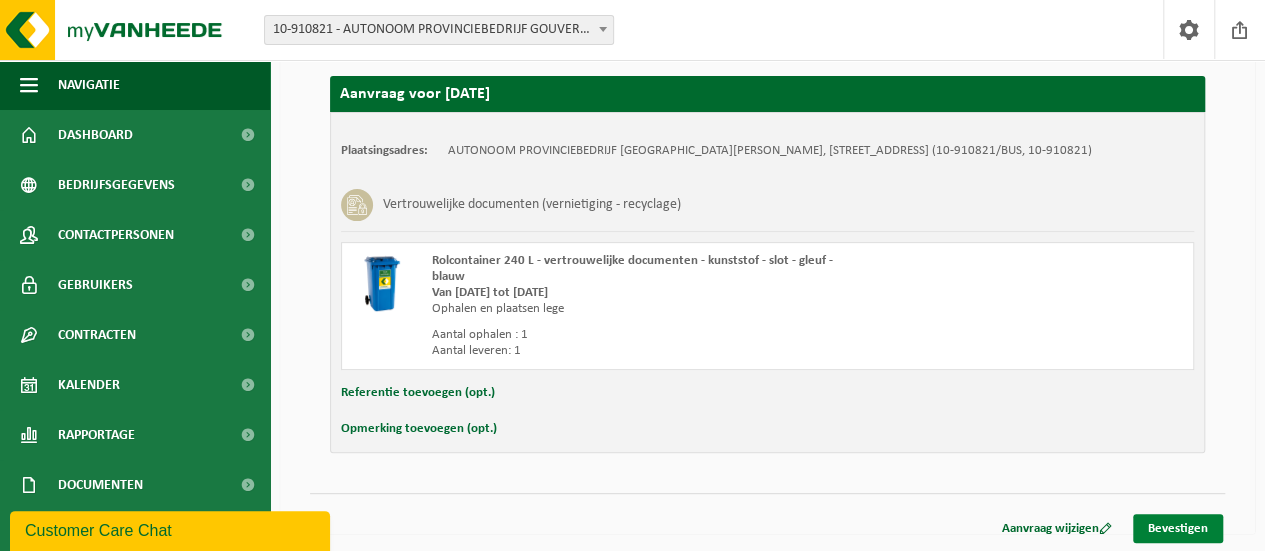 click on "Bevestigen" at bounding box center [1178, 528] 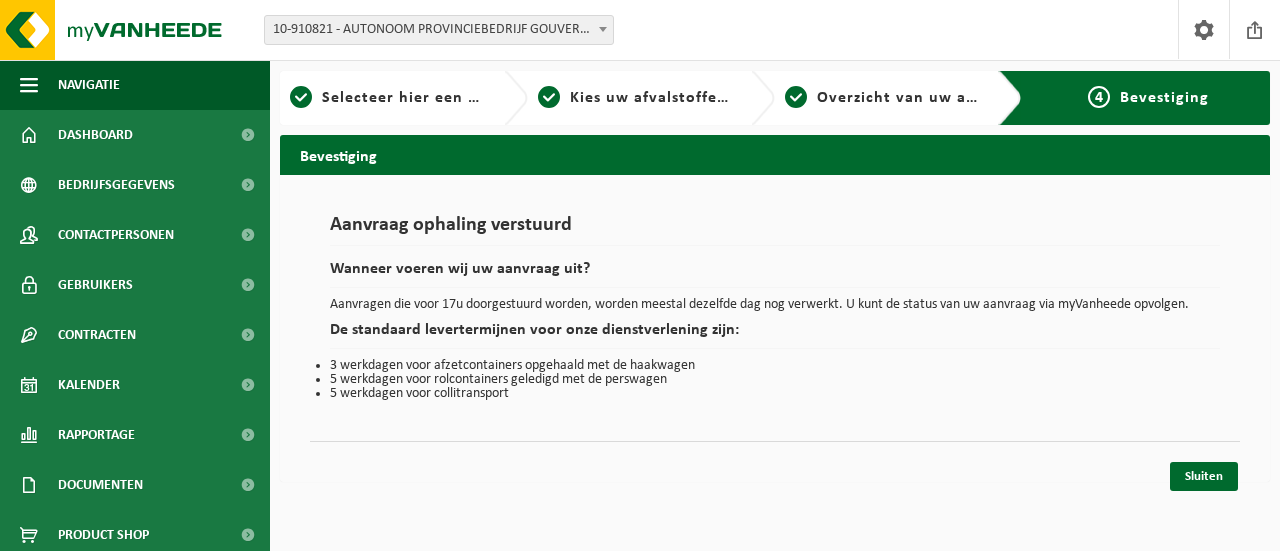 scroll, scrollTop: 0, scrollLeft: 0, axis: both 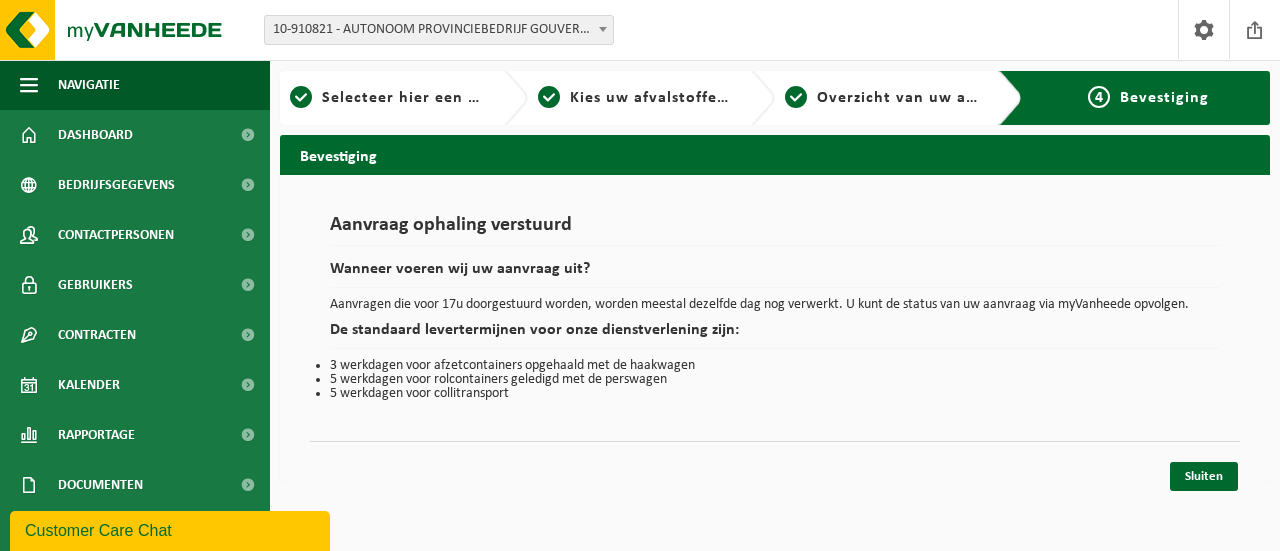 click on "5 werkdagen voor rolcontainers geledigd met de perswagen" at bounding box center (775, 380) 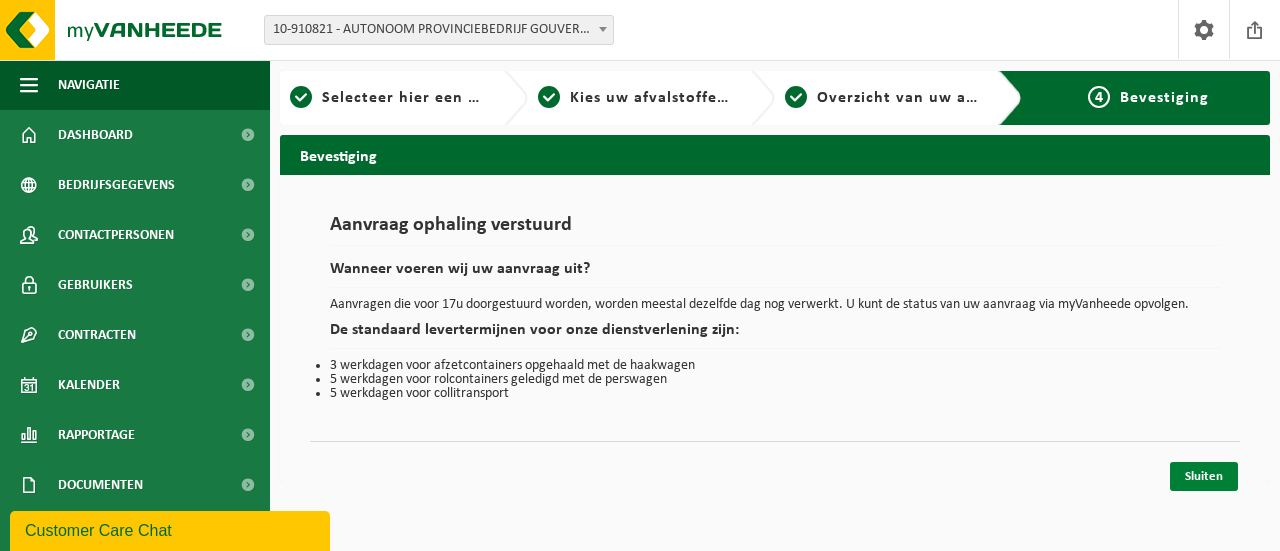 click on "Sluiten" at bounding box center [1204, 476] 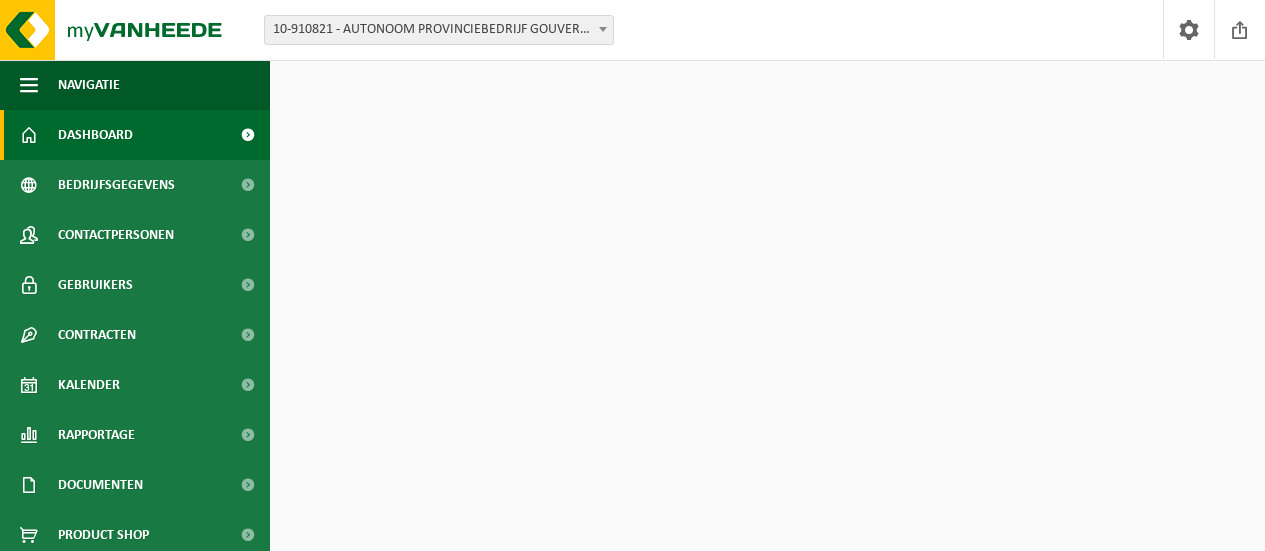 scroll, scrollTop: 0, scrollLeft: 0, axis: both 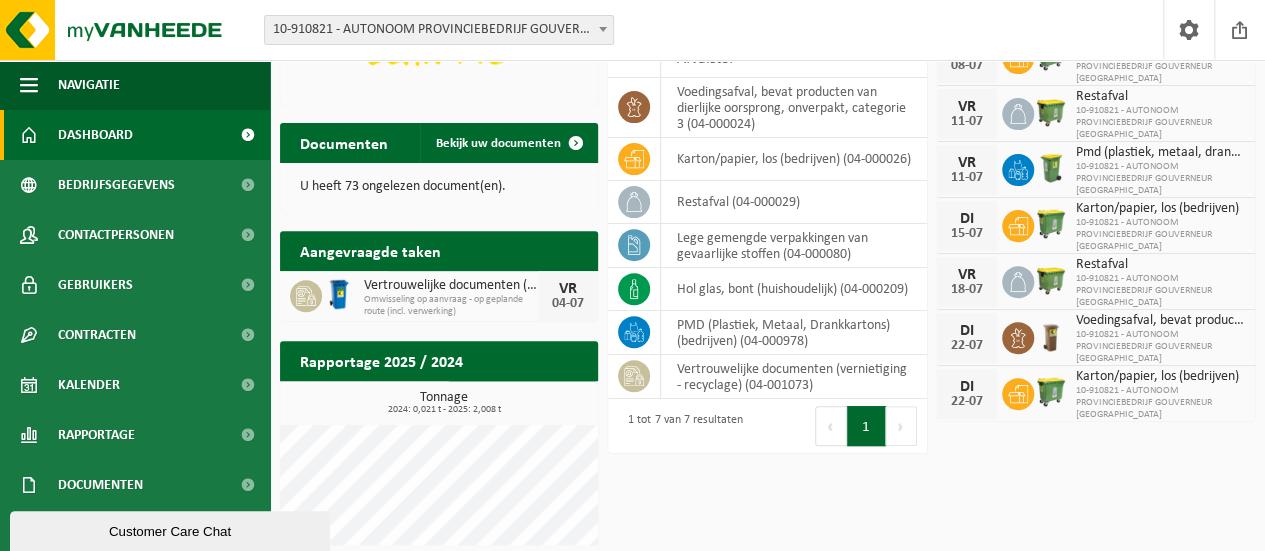 click on "Omwisseling op aanvraag - op geplande route (incl. verwerking)" at bounding box center (451, 306) 